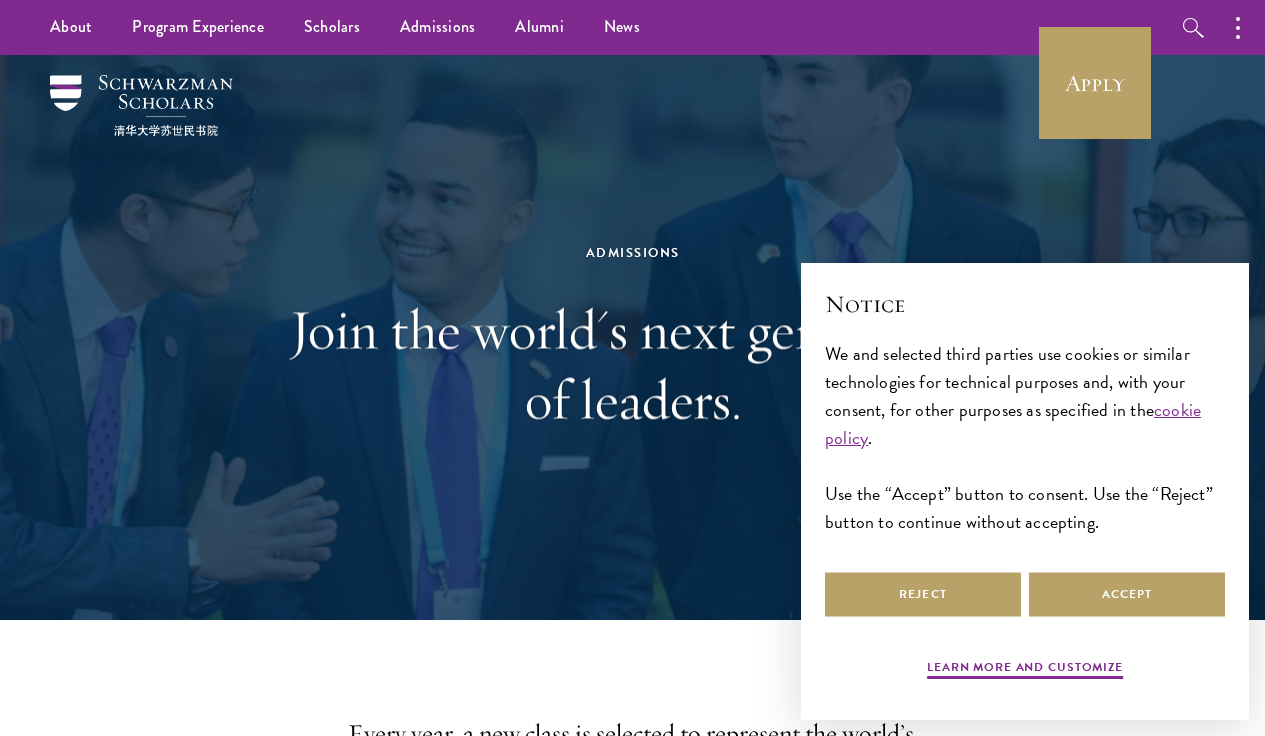 scroll, scrollTop: 0, scrollLeft: 0, axis: both 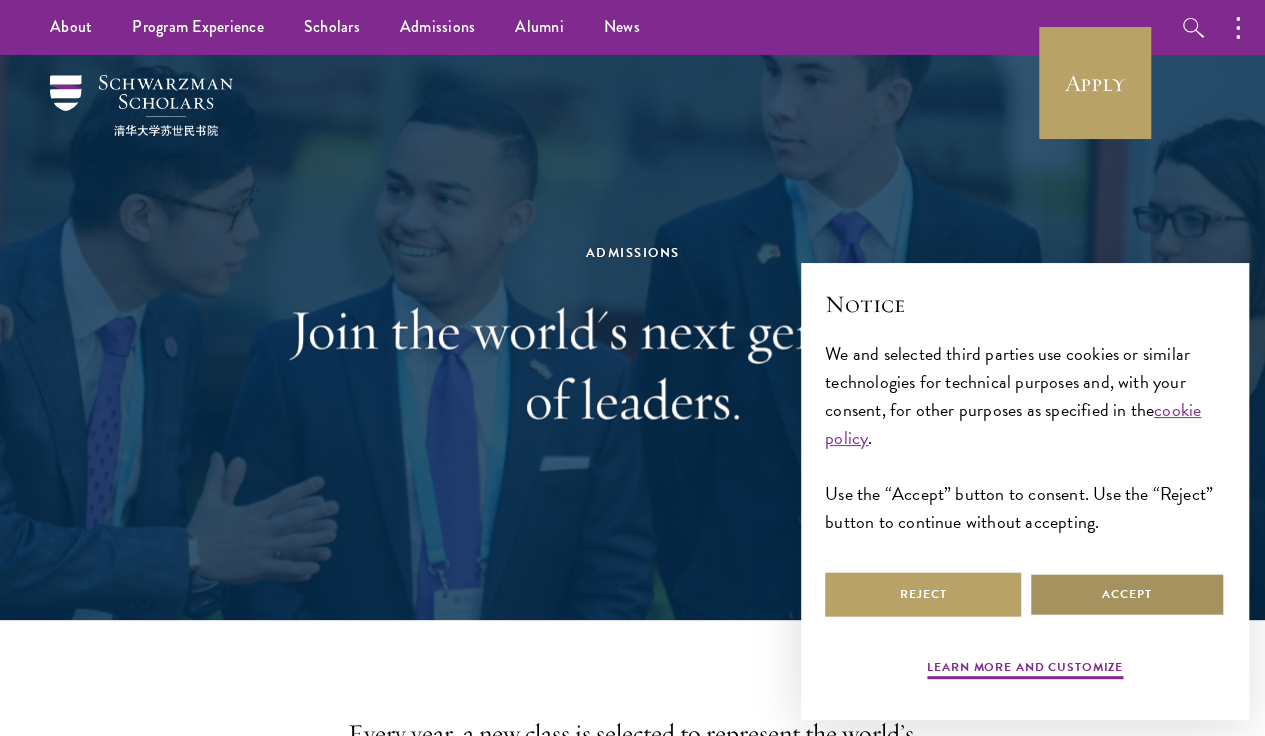 click on "Accept" at bounding box center [1127, 594] 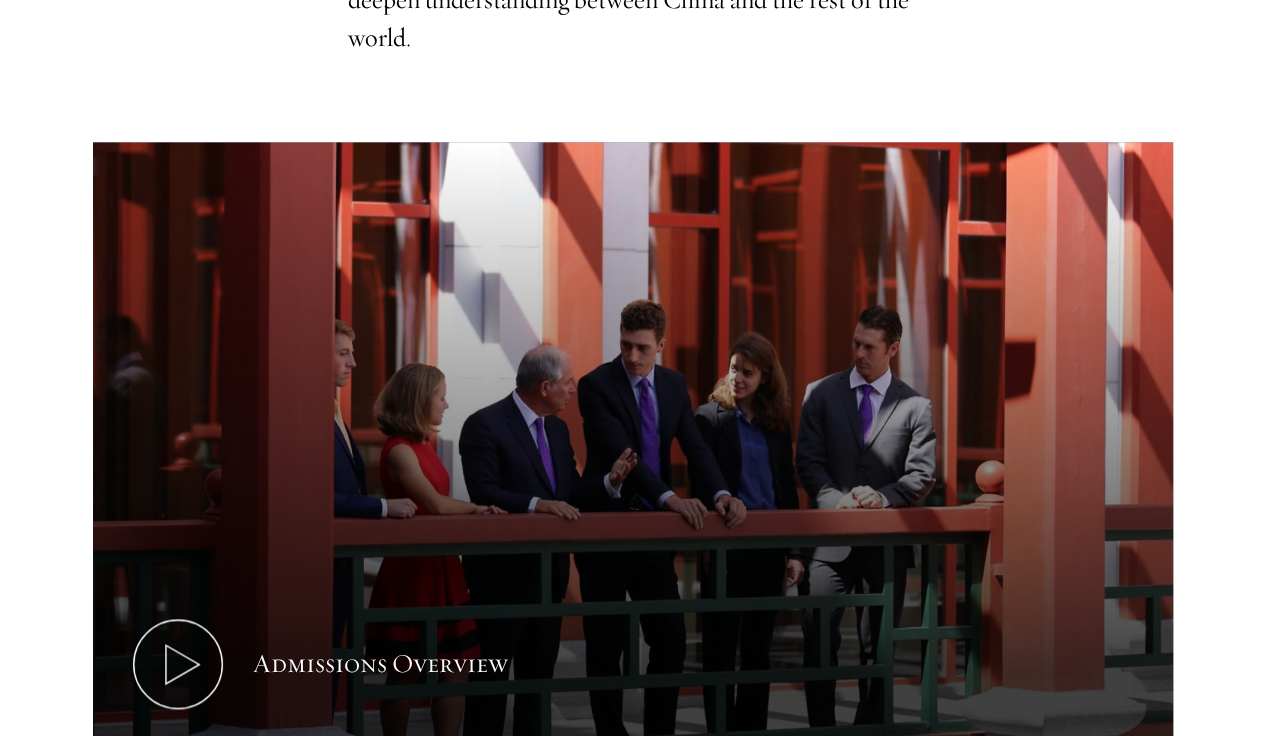 scroll, scrollTop: 0, scrollLeft: 0, axis: both 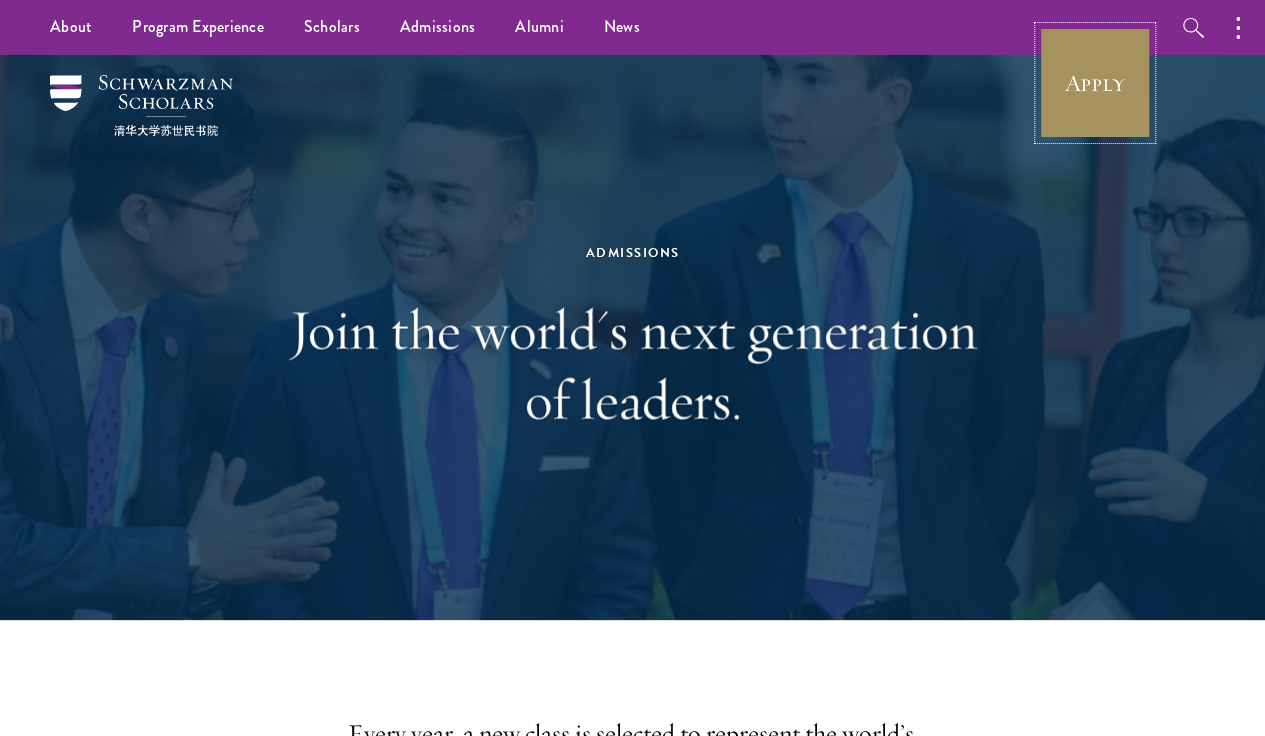 click on "Apply" at bounding box center [1095, 83] 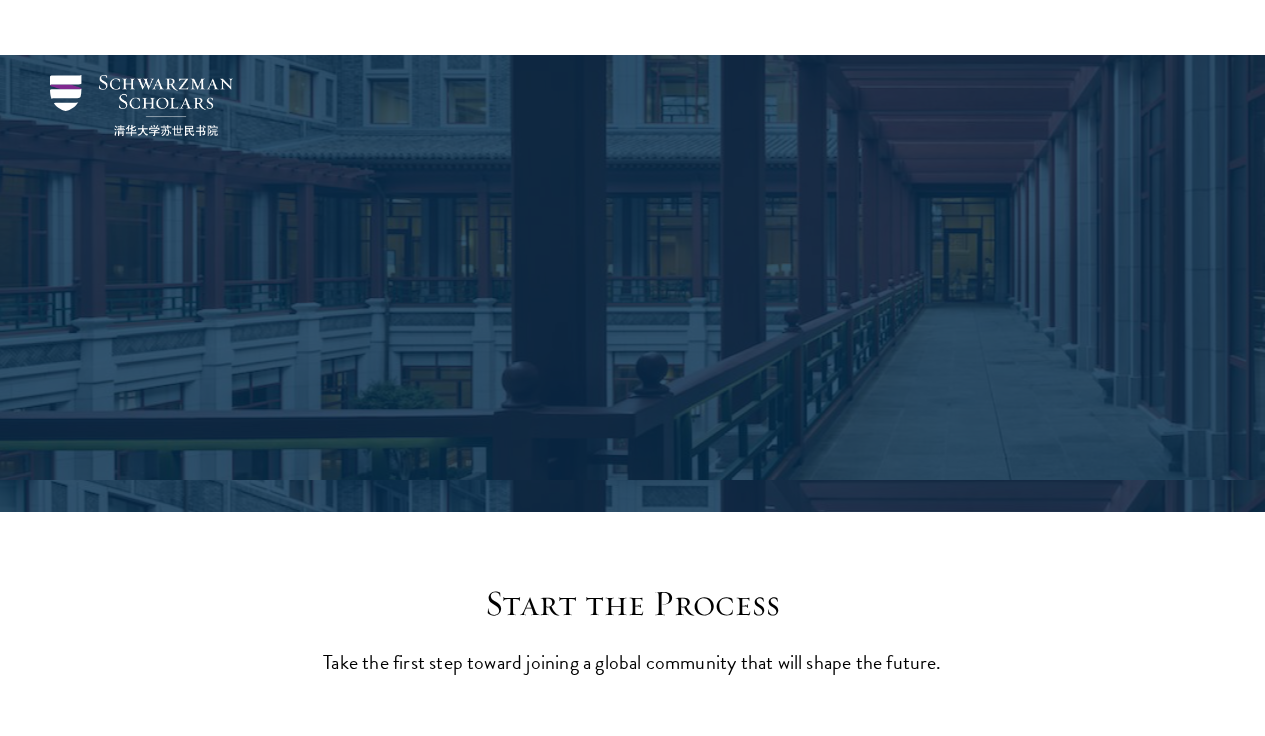 scroll, scrollTop: 2108, scrollLeft: 0, axis: vertical 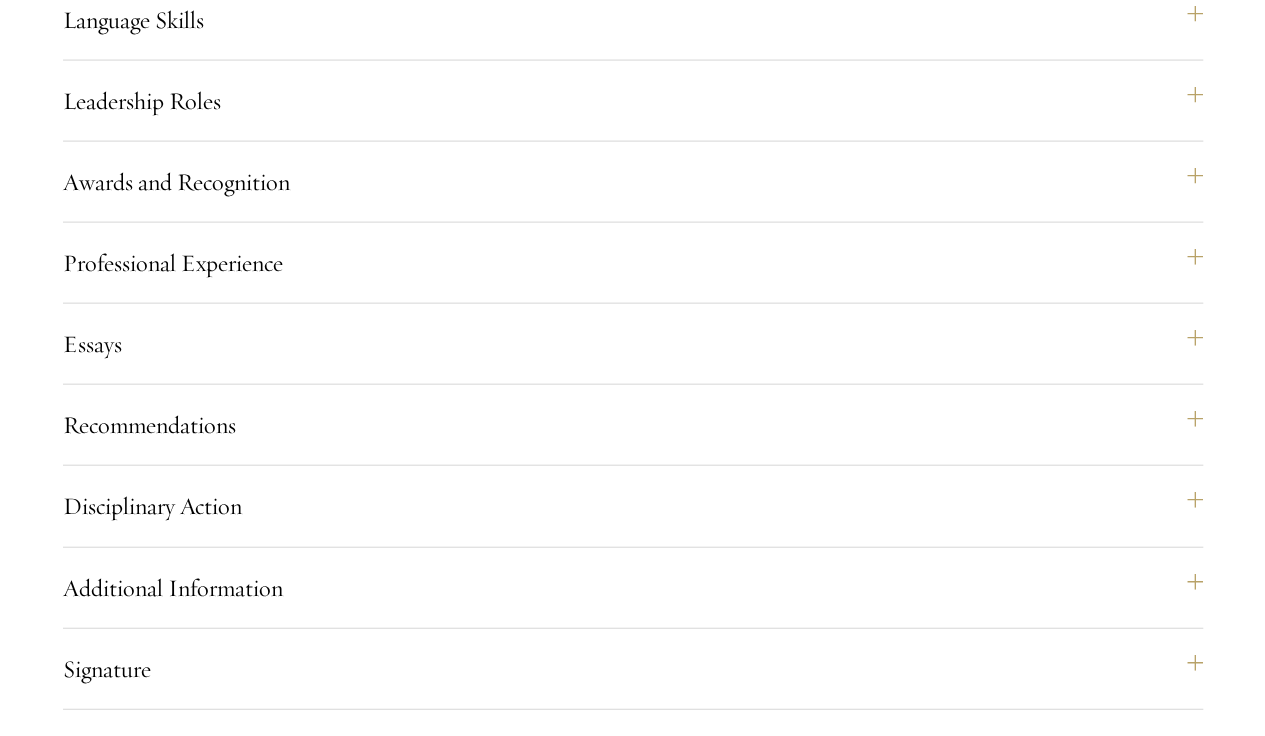 click on "No" at bounding box center (697, 1501) 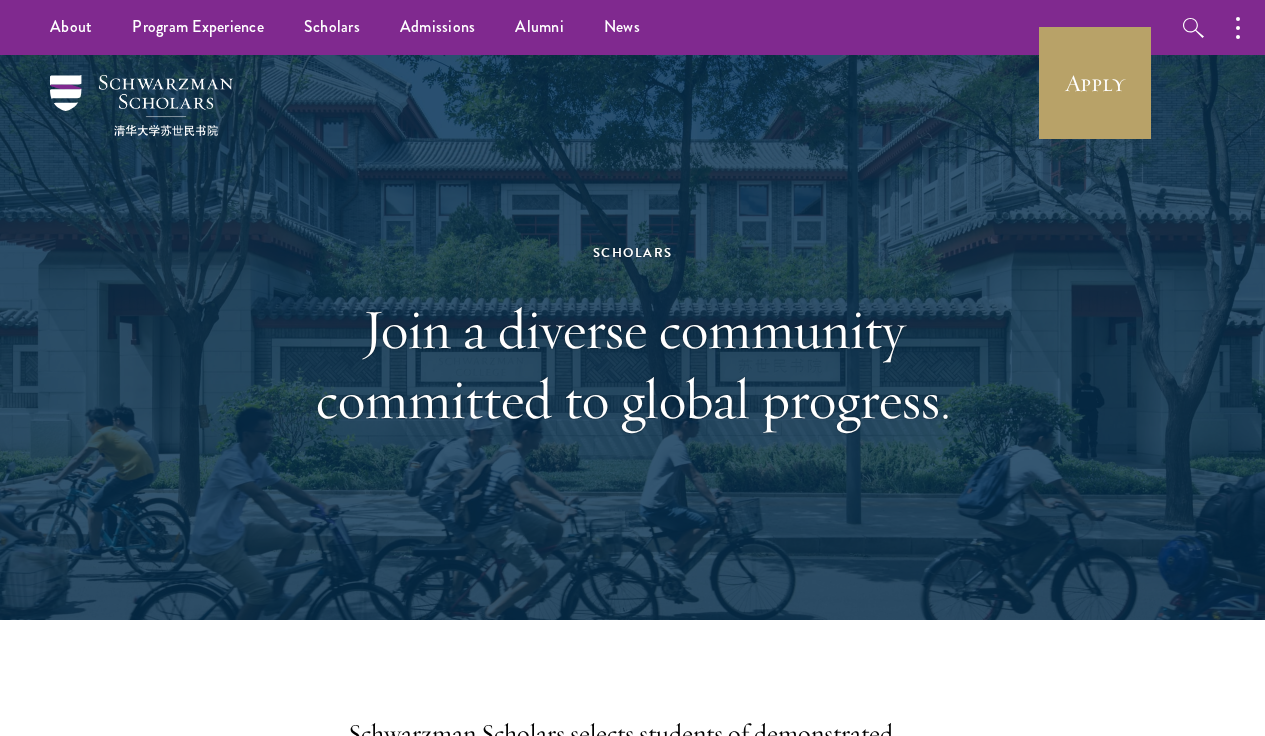 scroll, scrollTop: 0, scrollLeft: 0, axis: both 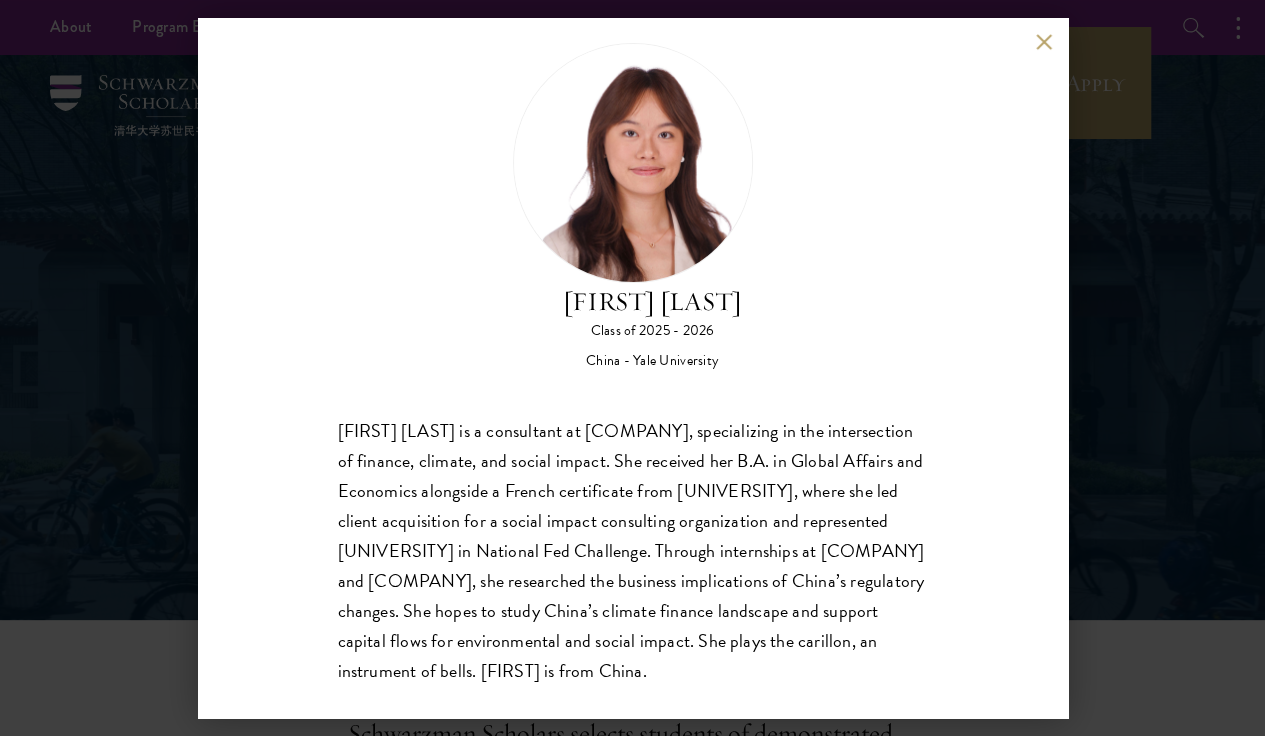 drag, startPoint x: 528, startPoint y: 644, endPoint x: 332, endPoint y: 344, distance: 358.35178 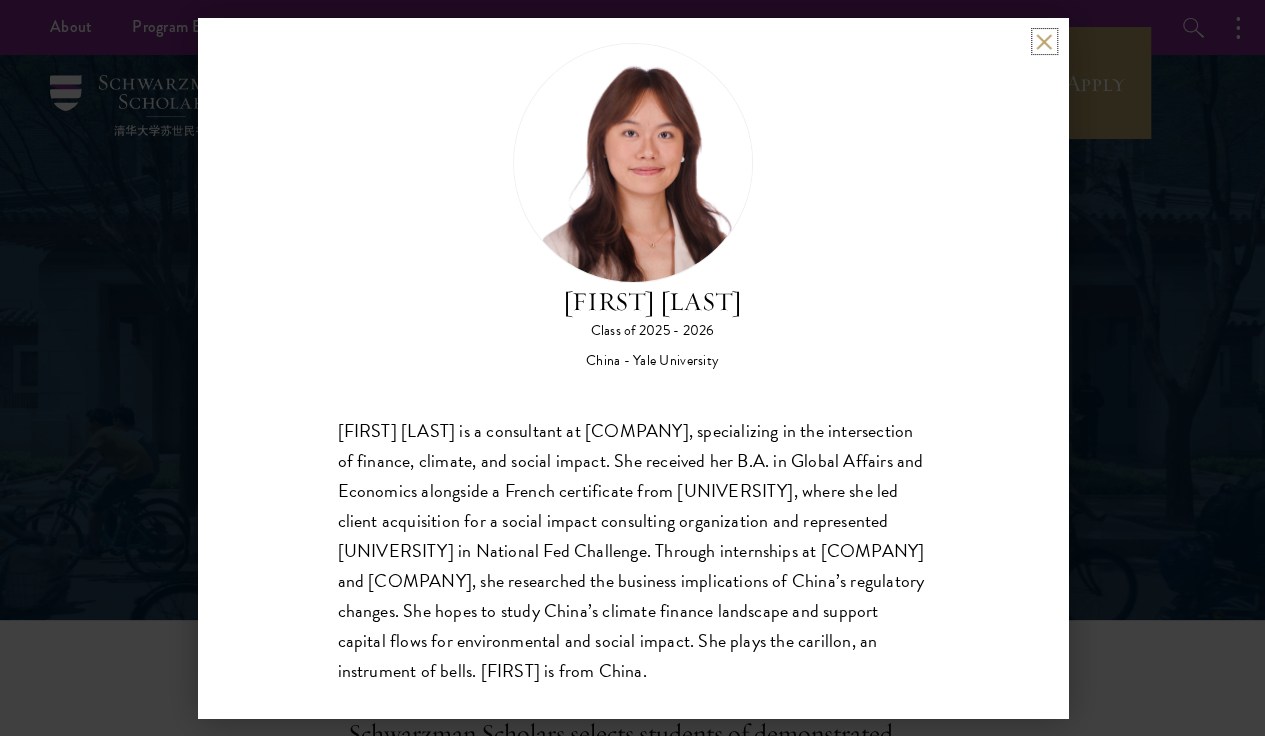 click at bounding box center (1044, 41) 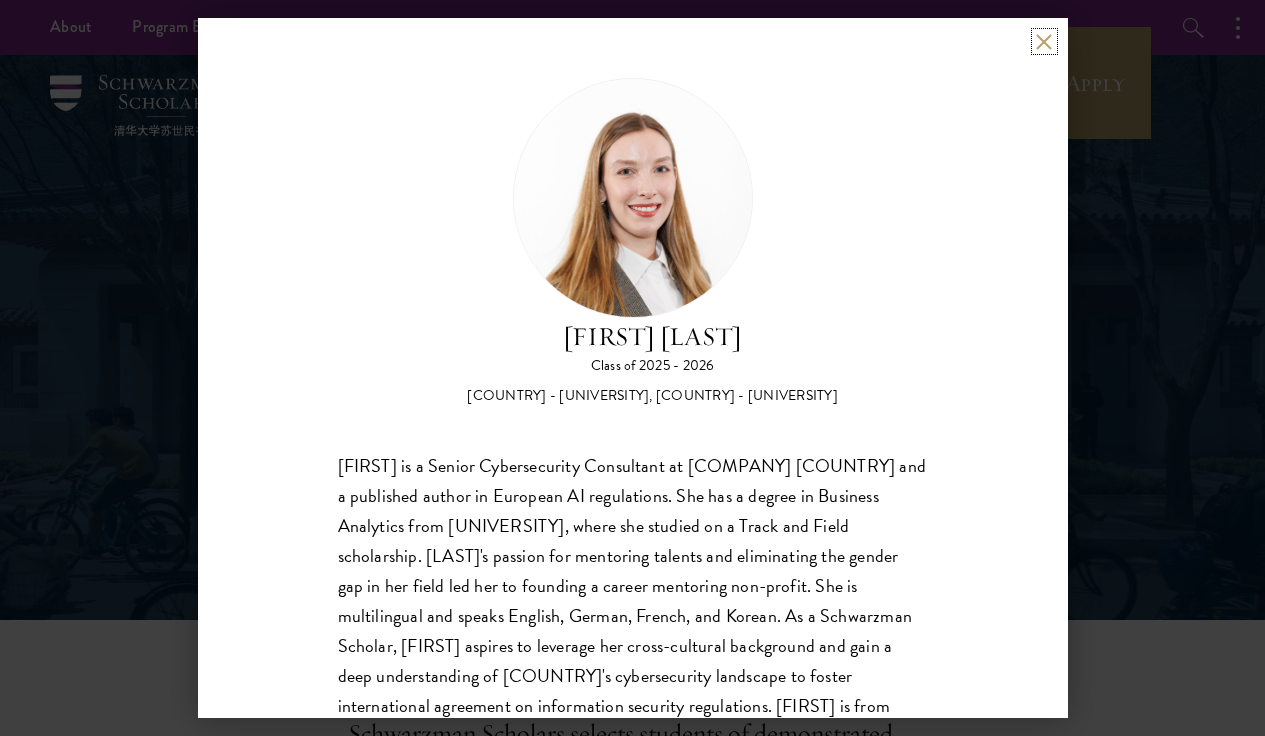 scroll, scrollTop: 0, scrollLeft: 0, axis: both 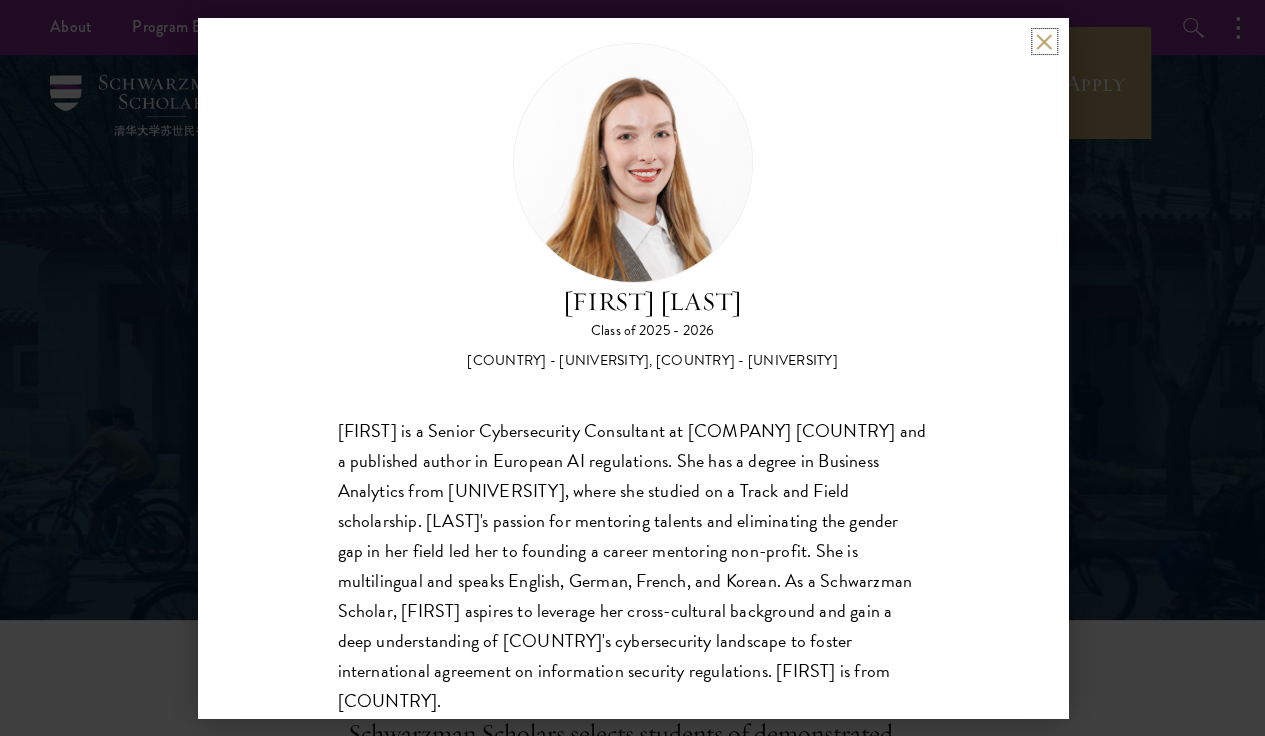 click at bounding box center [1044, 41] 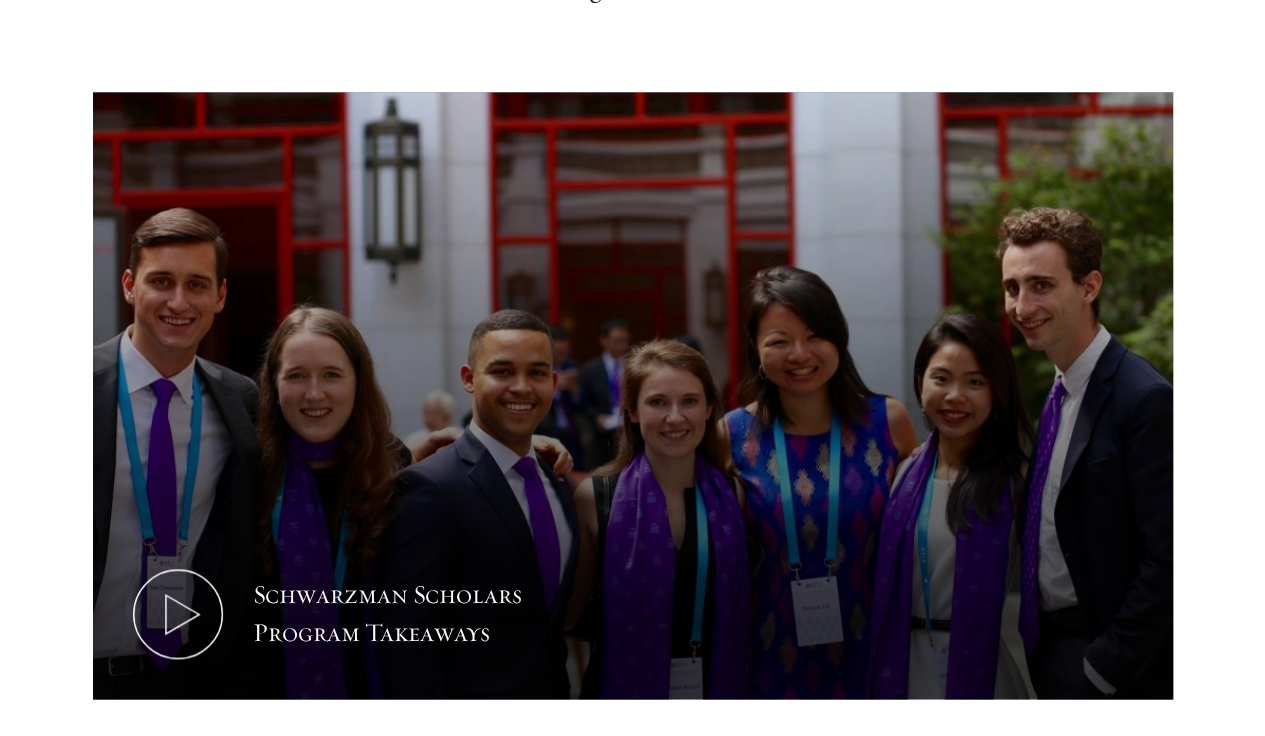 scroll, scrollTop: 2681, scrollLeft: 0, axis: vertical 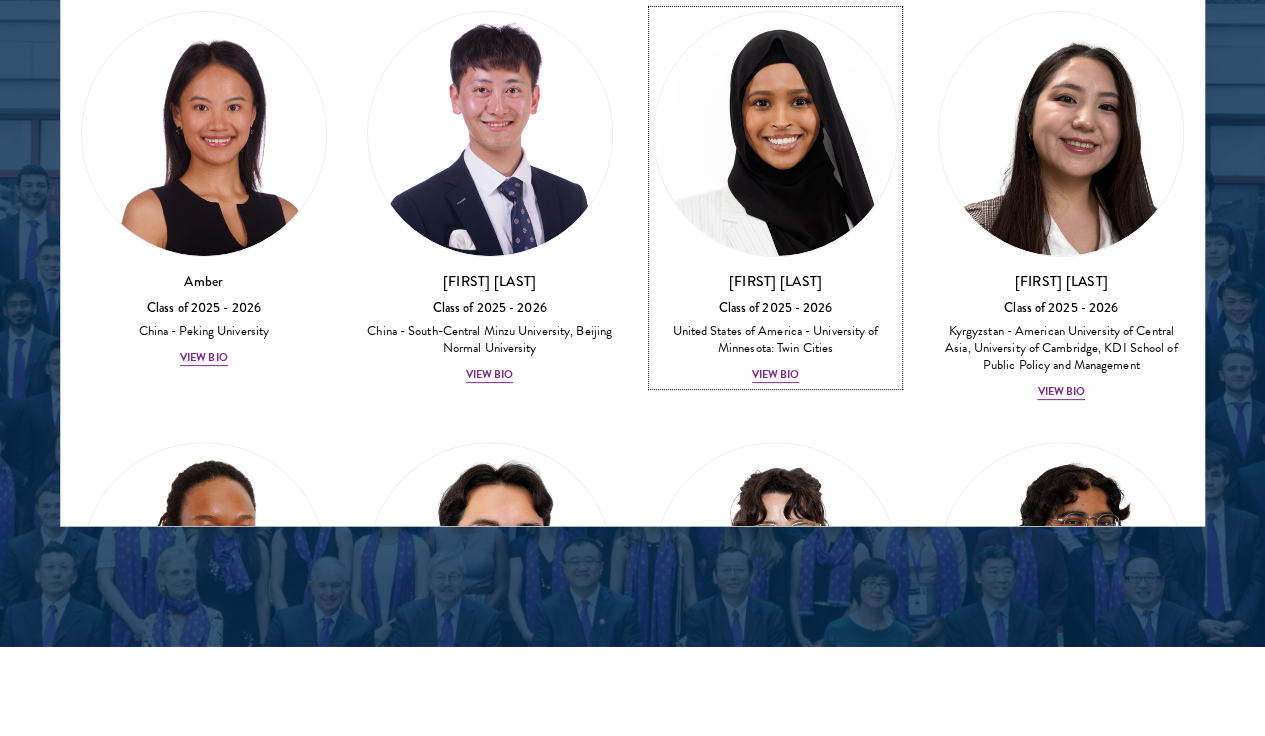 click on "View Bio" at bounding box center (776, 375) 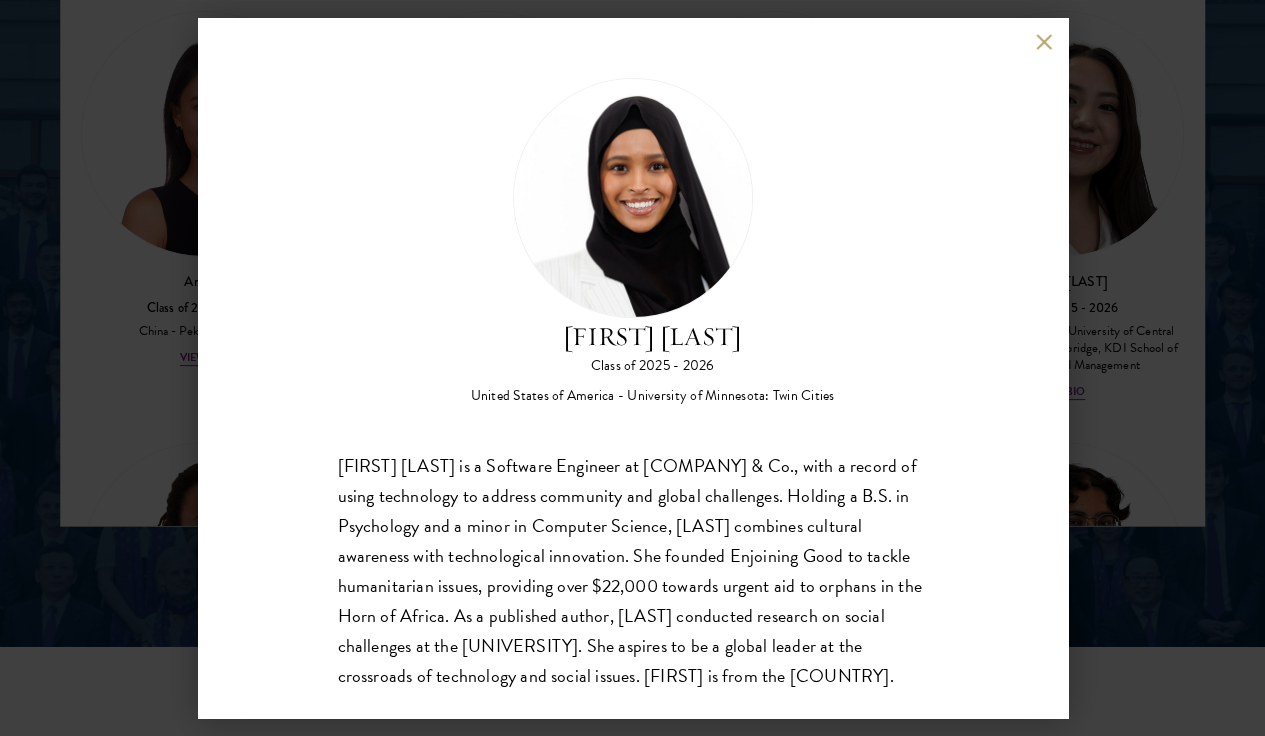 click at bounding box center (1044, 41) 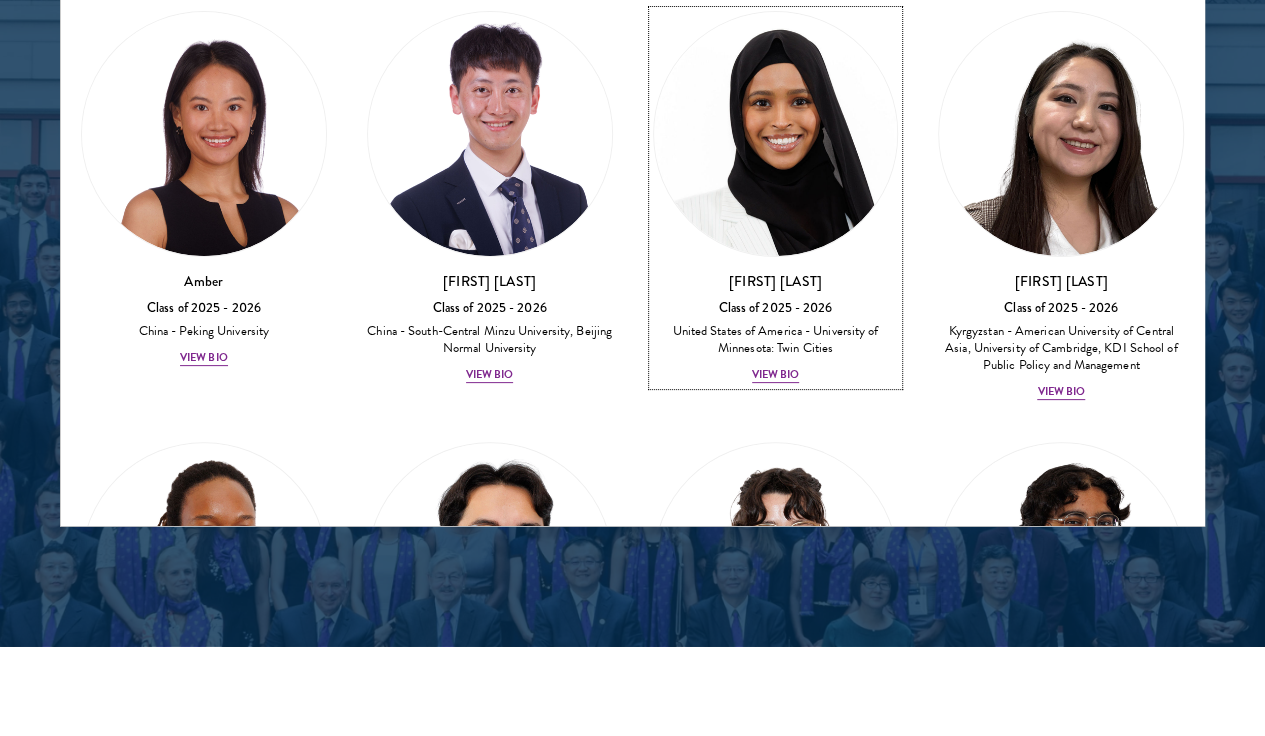 scroll, scrollTop: 2652, scrollLeft: 0, axis: vertical 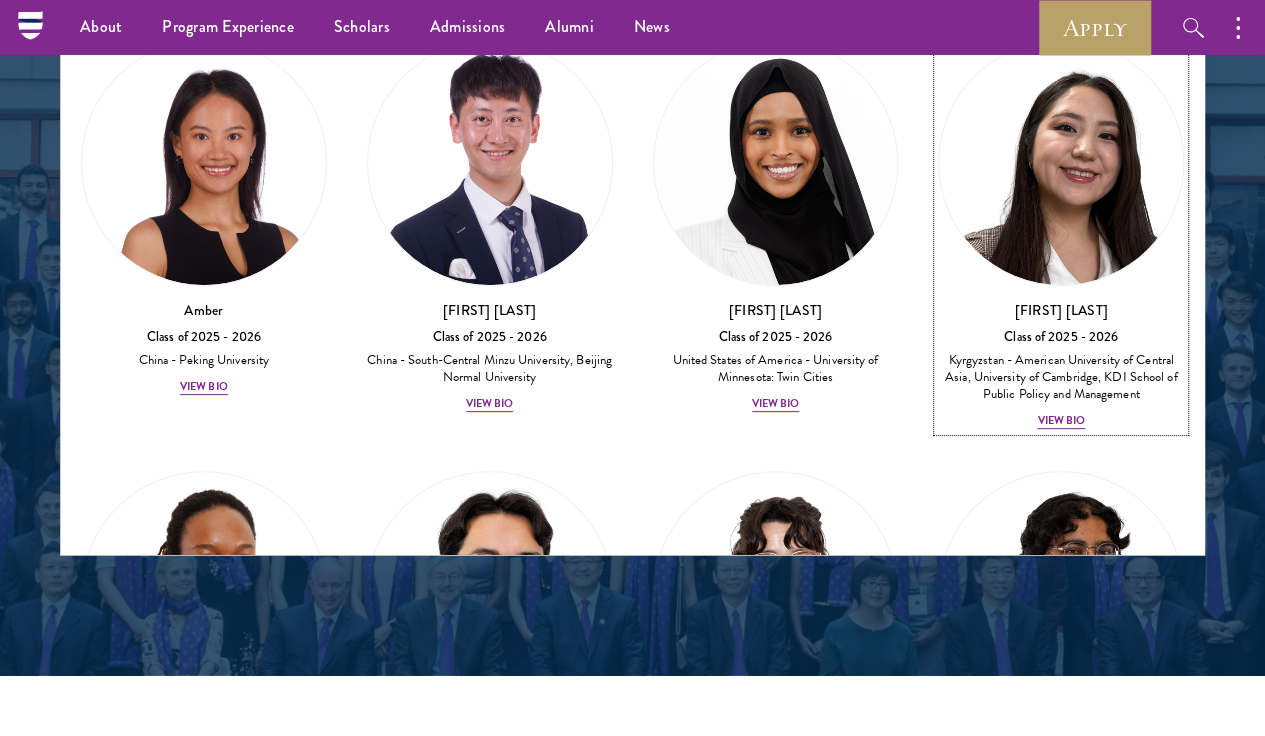 click on "Kyrgyzstan - American University of Central Asia, University of Cambridge, KDI School of Public Policy and Management" at bounding box center (1061, 377) 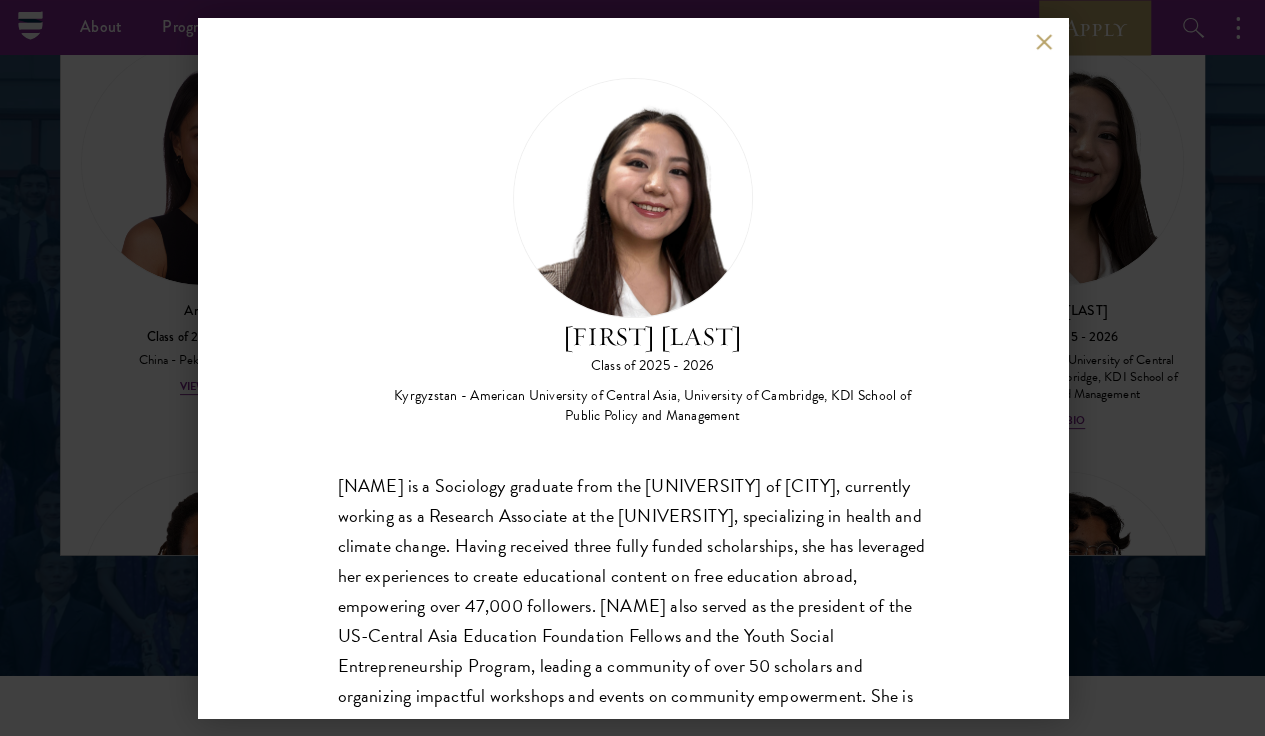 type 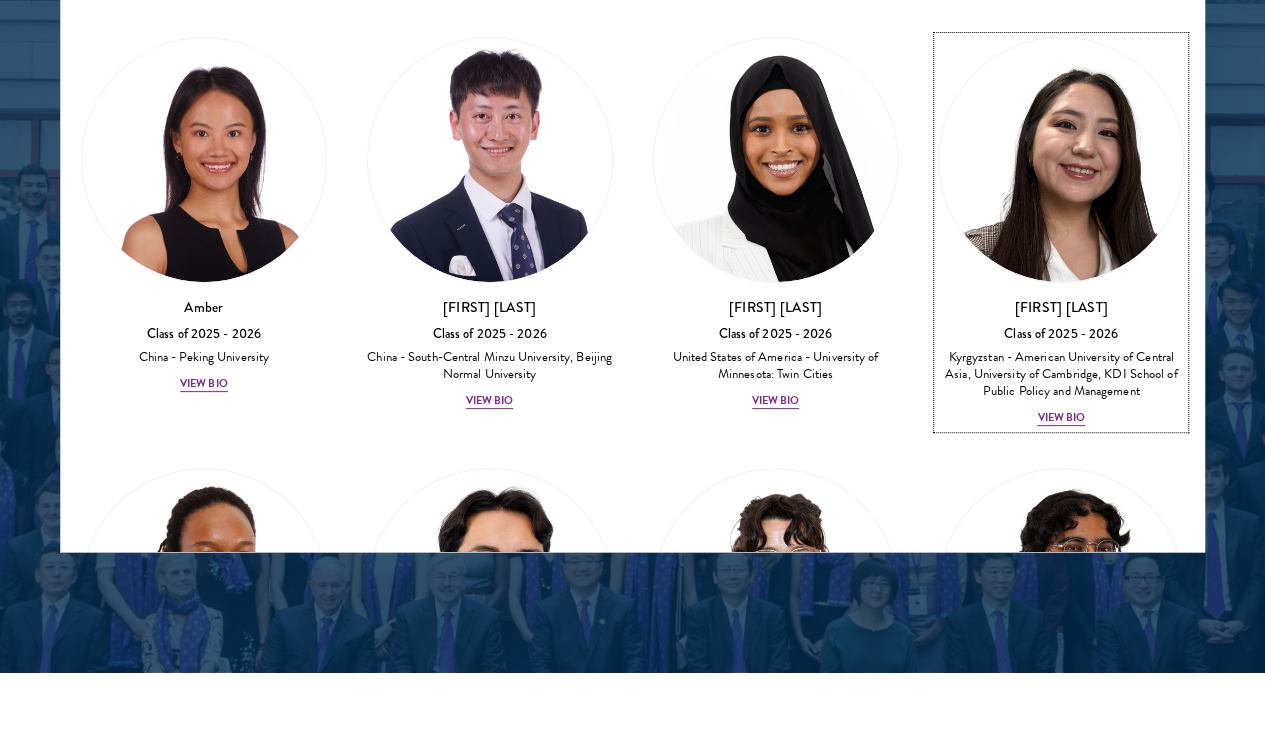 scroll, scrollTop: 2662, scrollLeft: 0, axis: vertical 